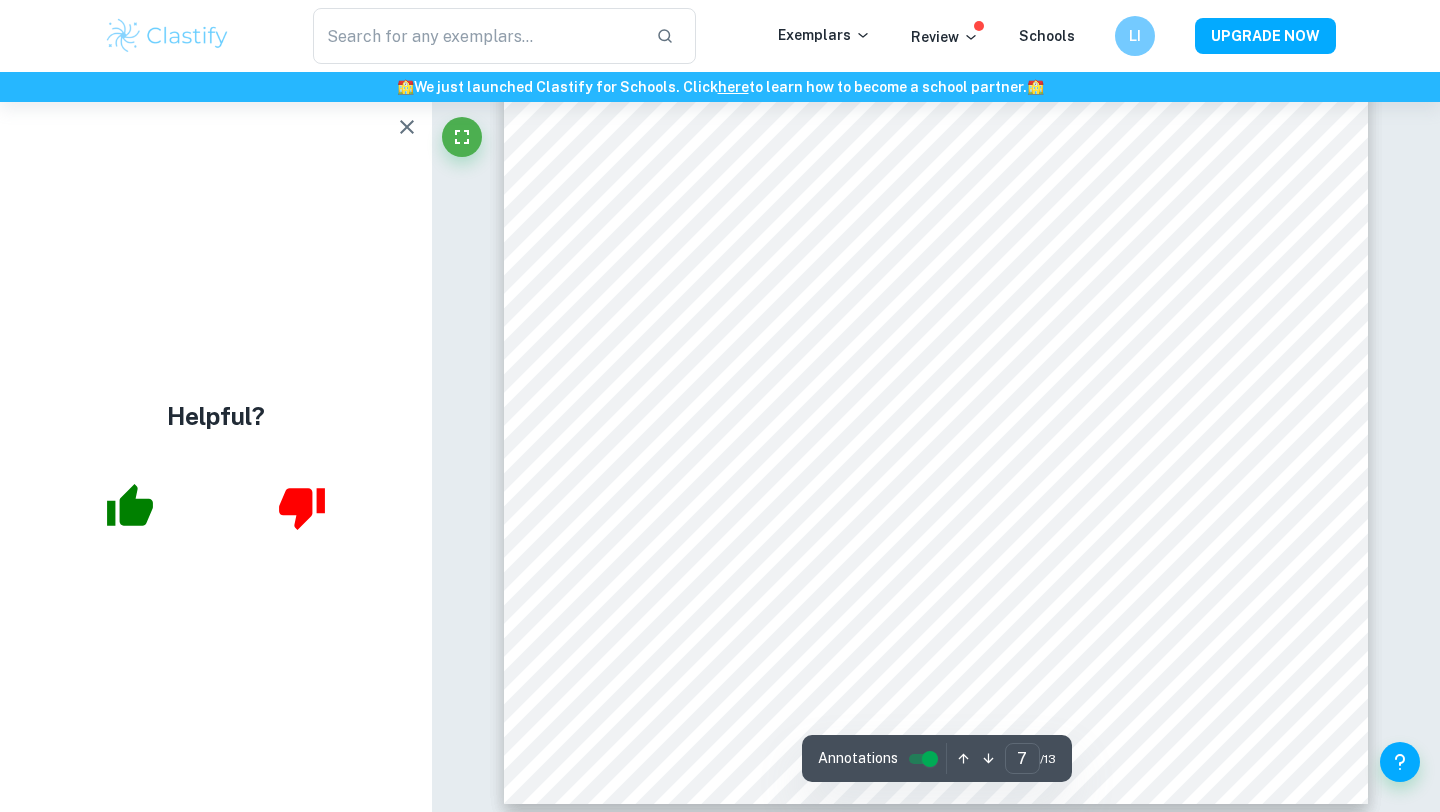 scroll, scrollTop: 8227, scrollLeft: 0, axis: vertical 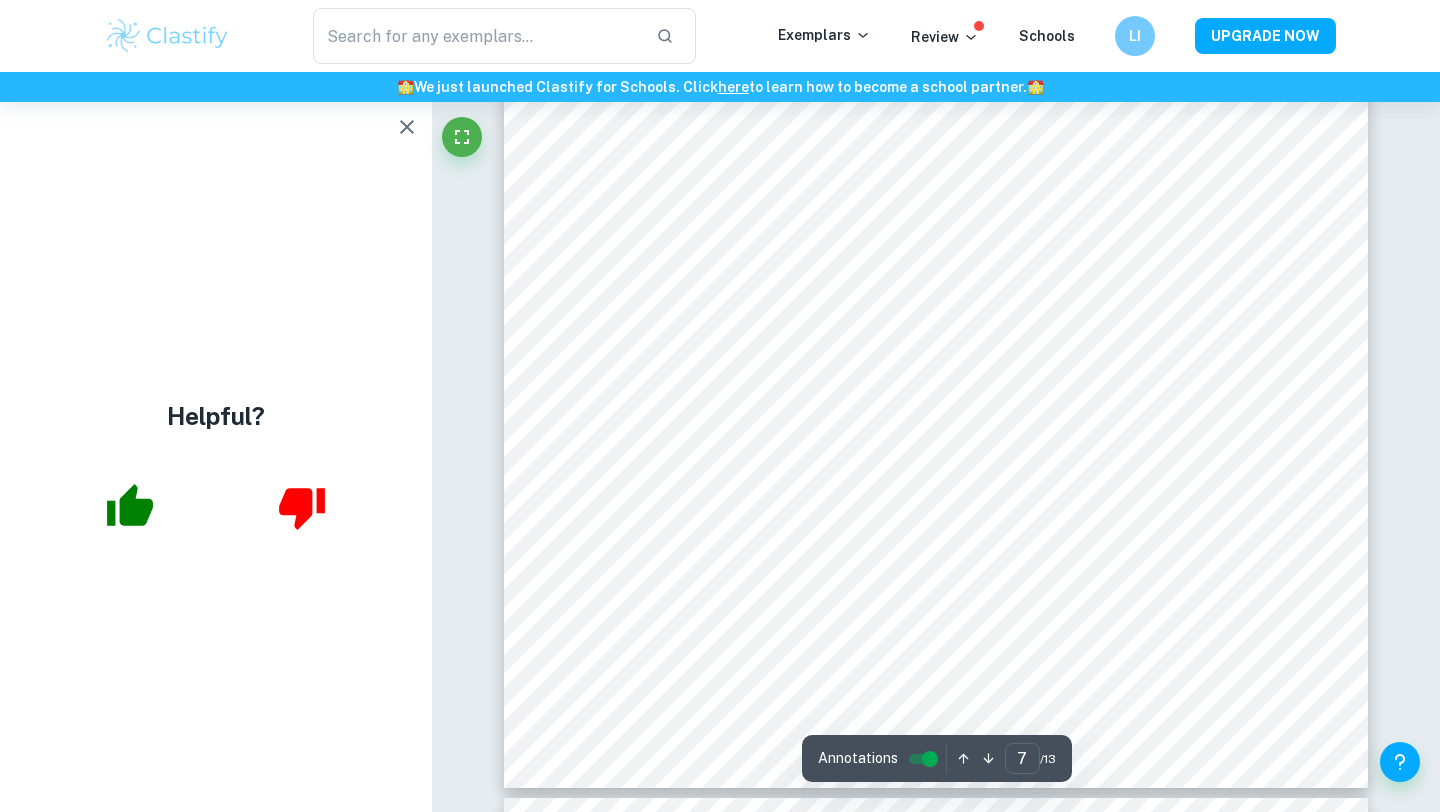 click 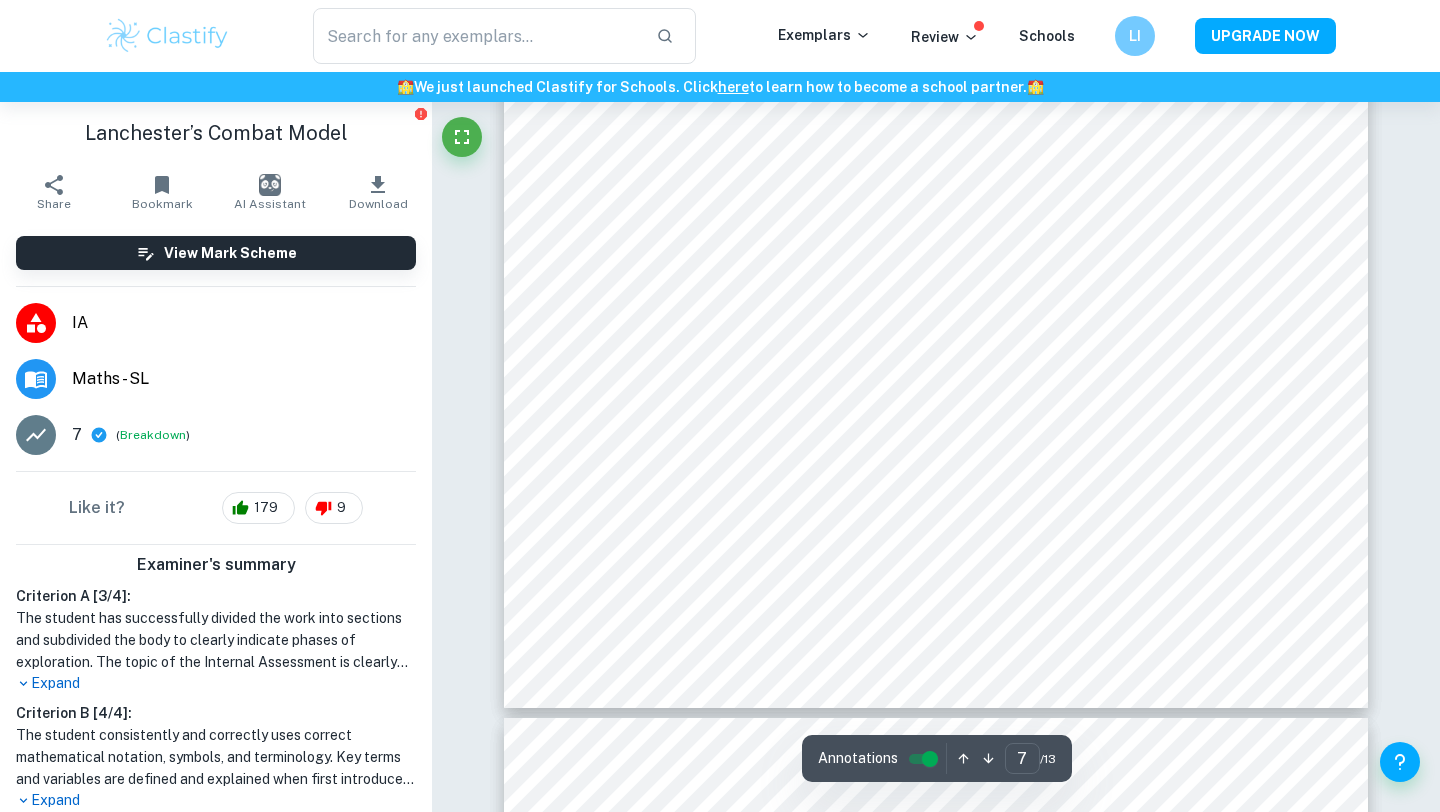 scroll, scrollTop: 8313, scrollLeft: 0, axis: vertical 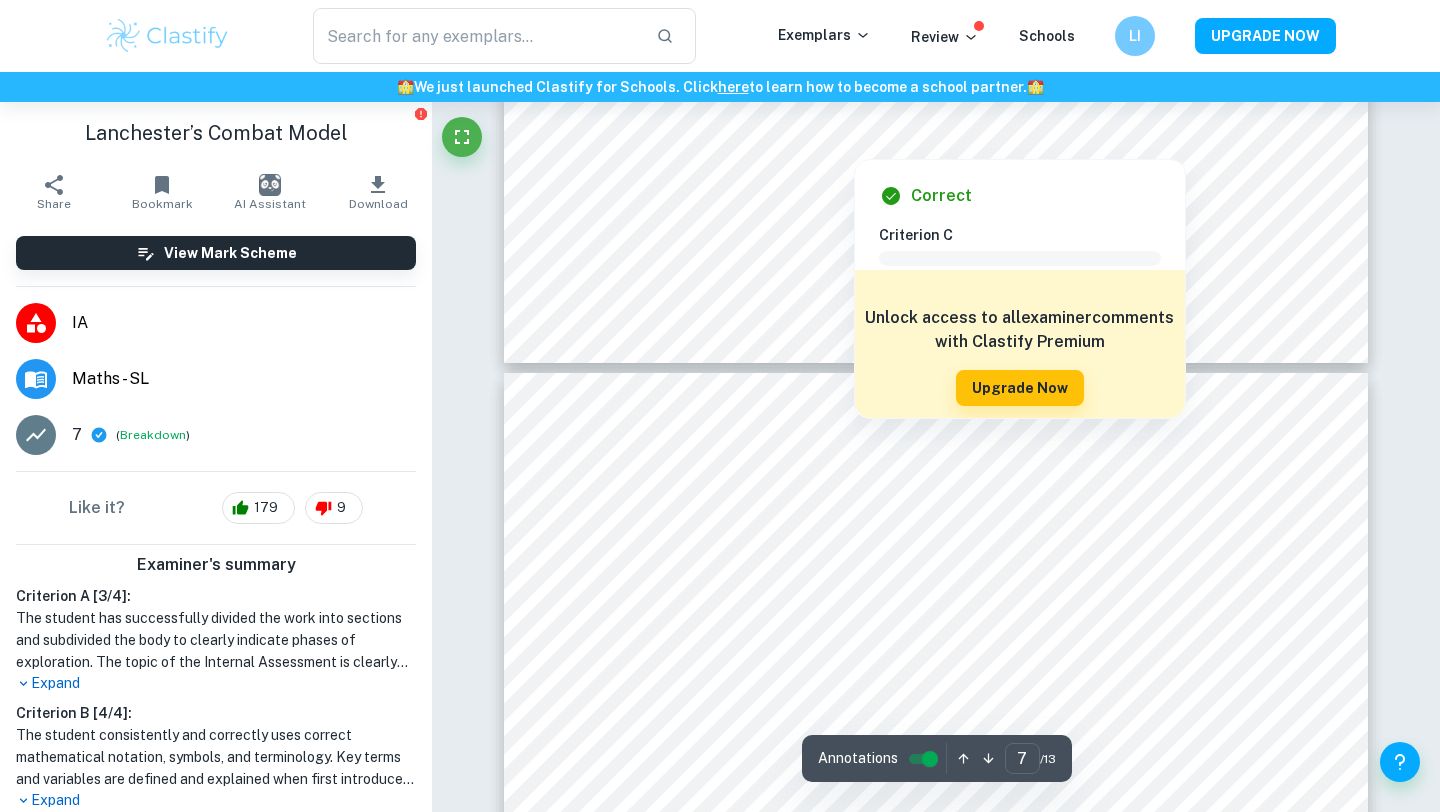 type on "8" 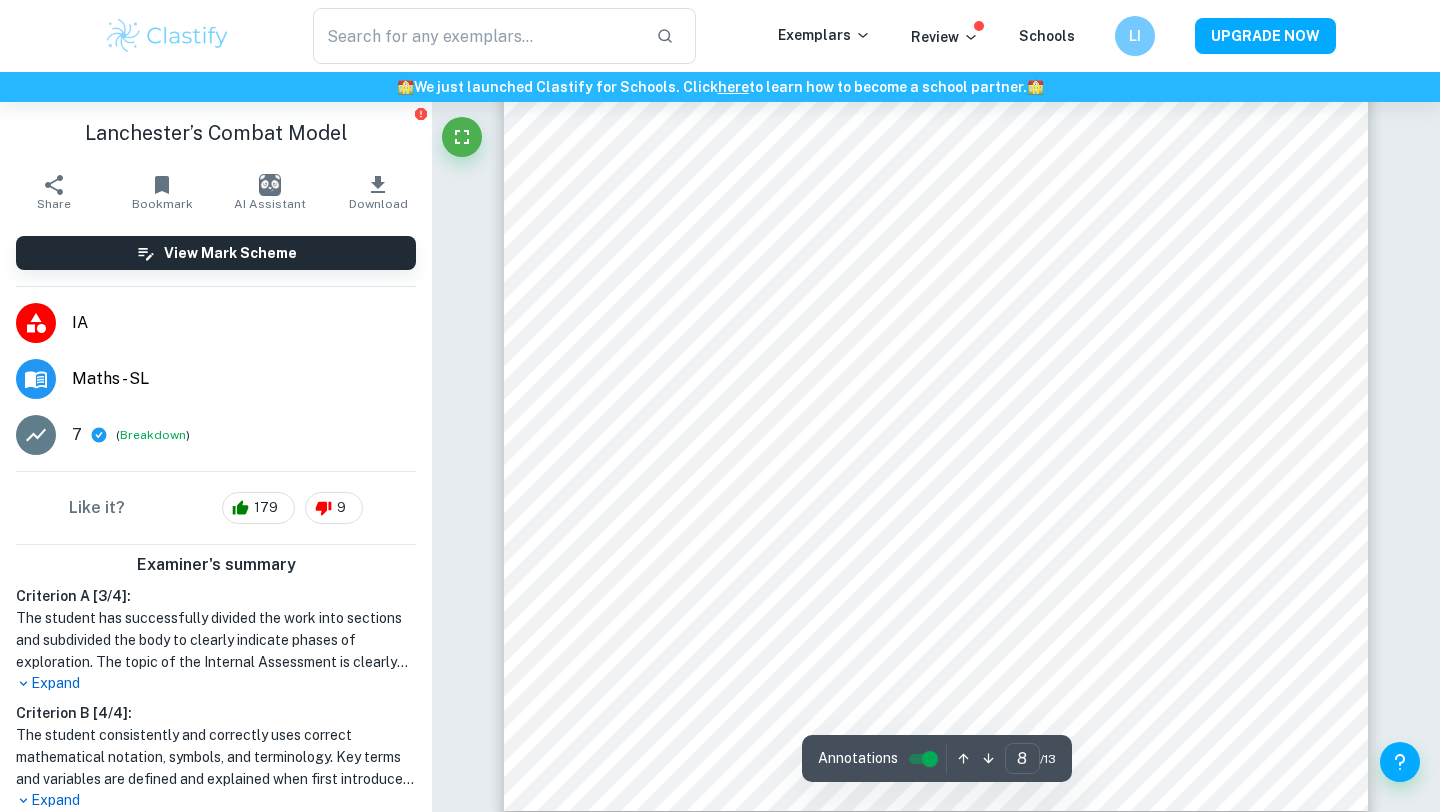 scroll, scrollTop: 9564, scrollLeft: 0, axis: vertical 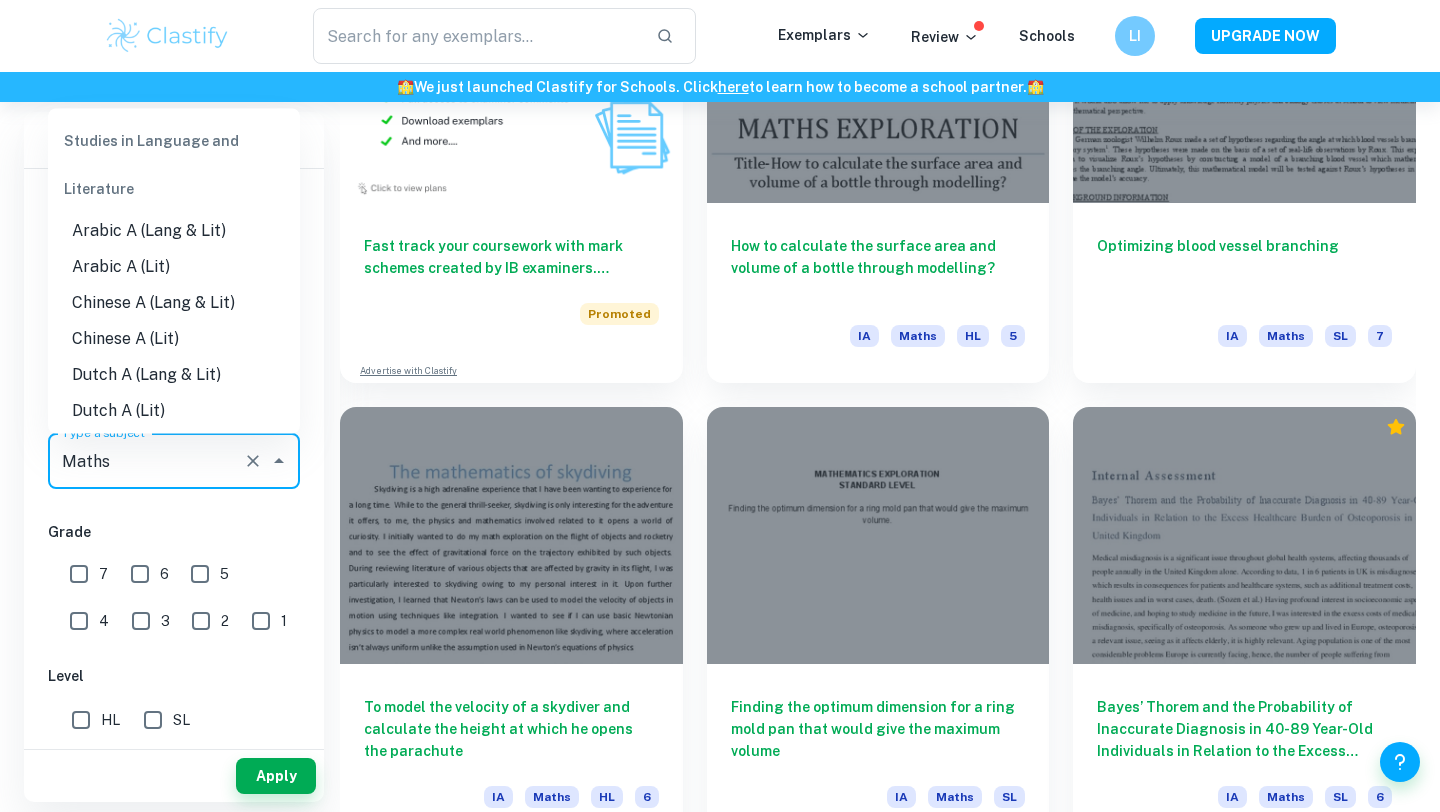 click on "Maths" at bounding box center (146, 461) 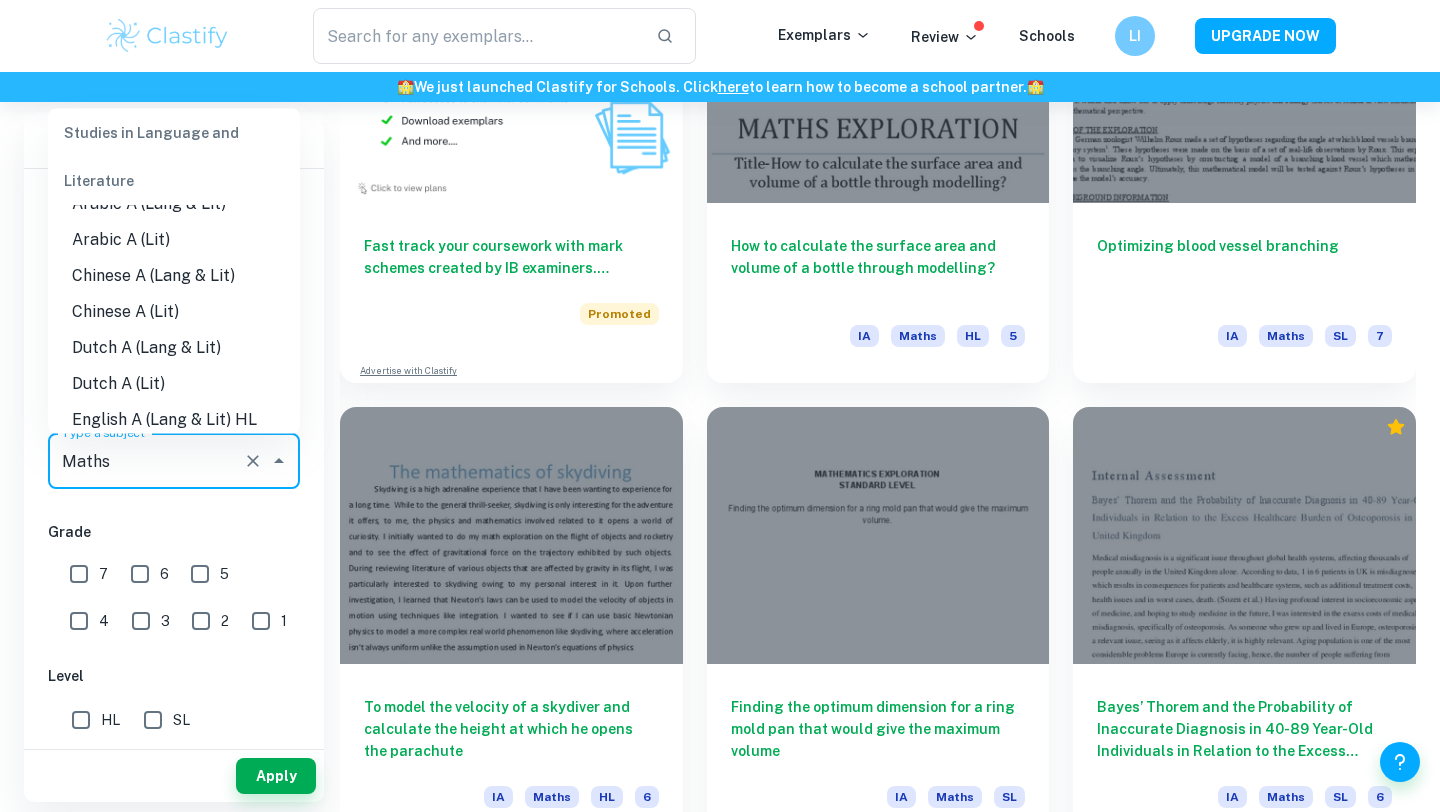 scroll, scrollTop: 15, scrollLeft: 0, axis: vertical 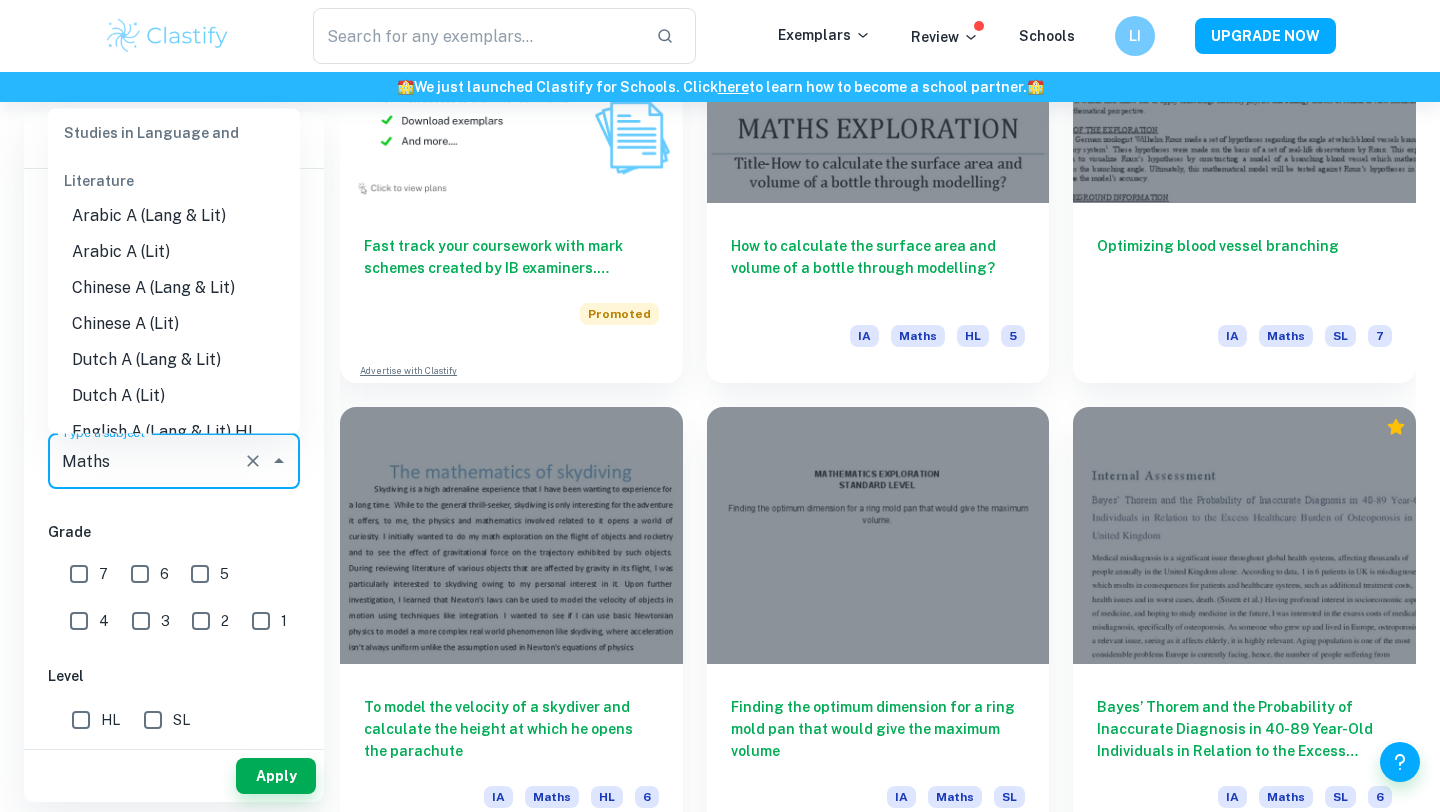 click on "Chinese A (Lang & Lit)" at bounding box center (174, 288) 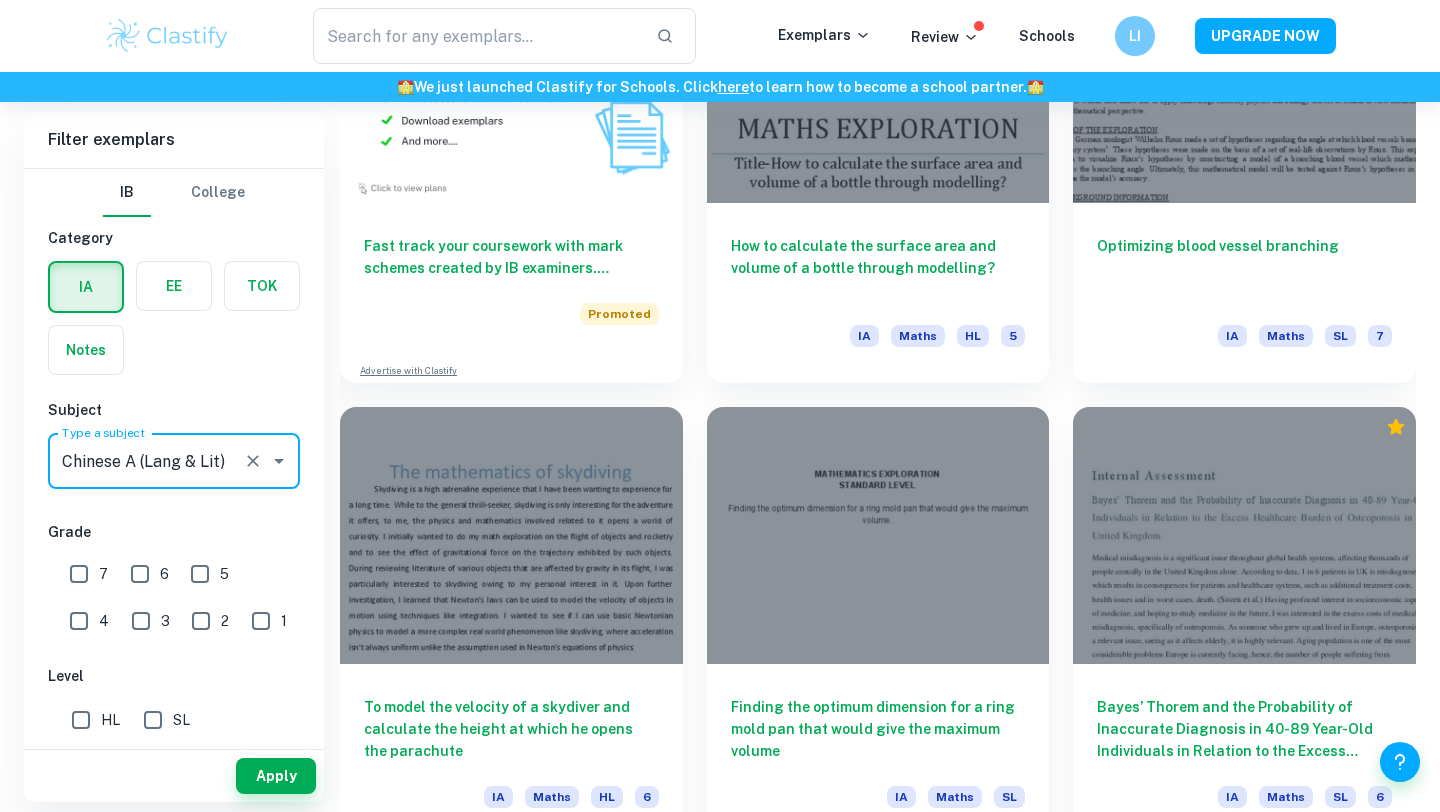 click at bounding box center [174, 286] 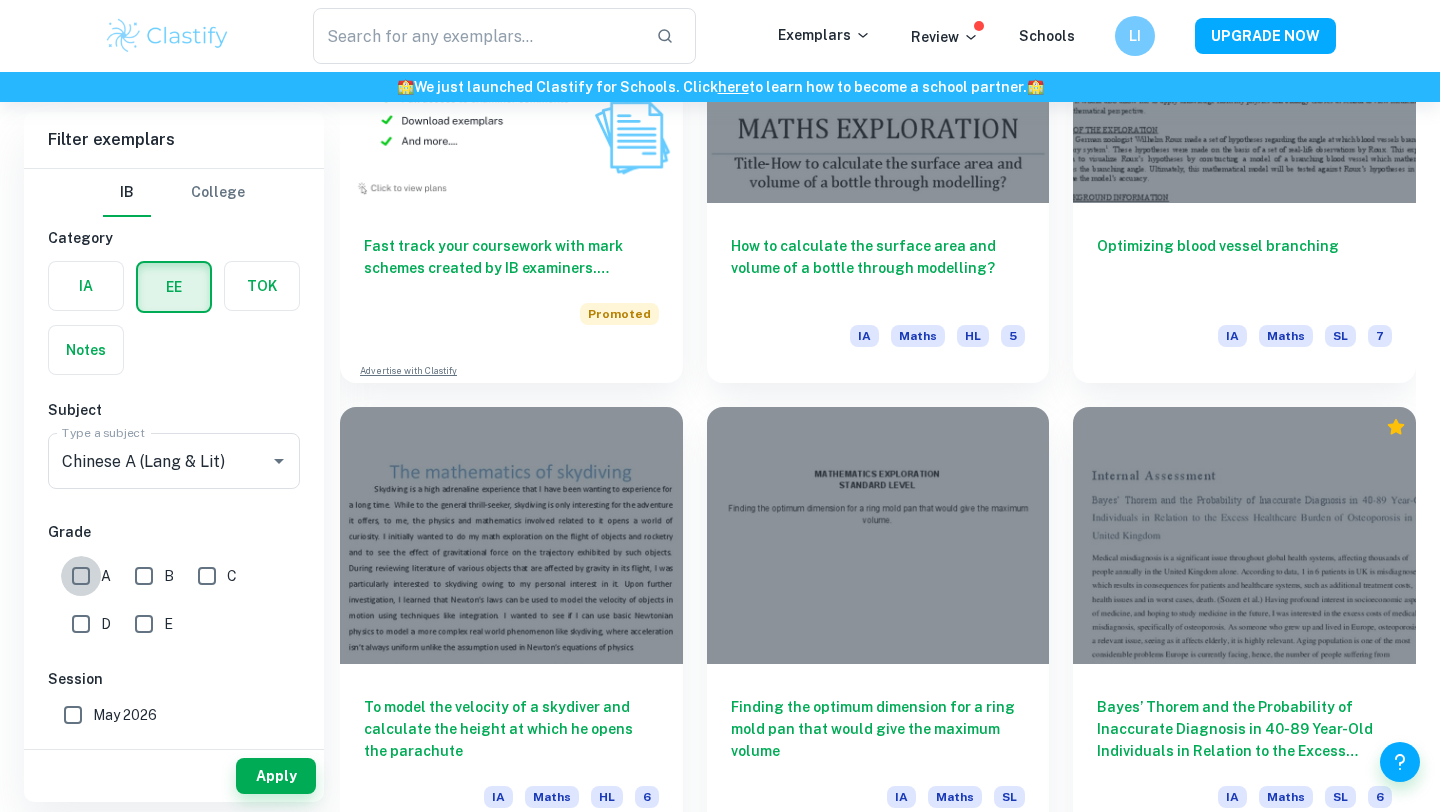click on "A" at bounding box center (81, 576) 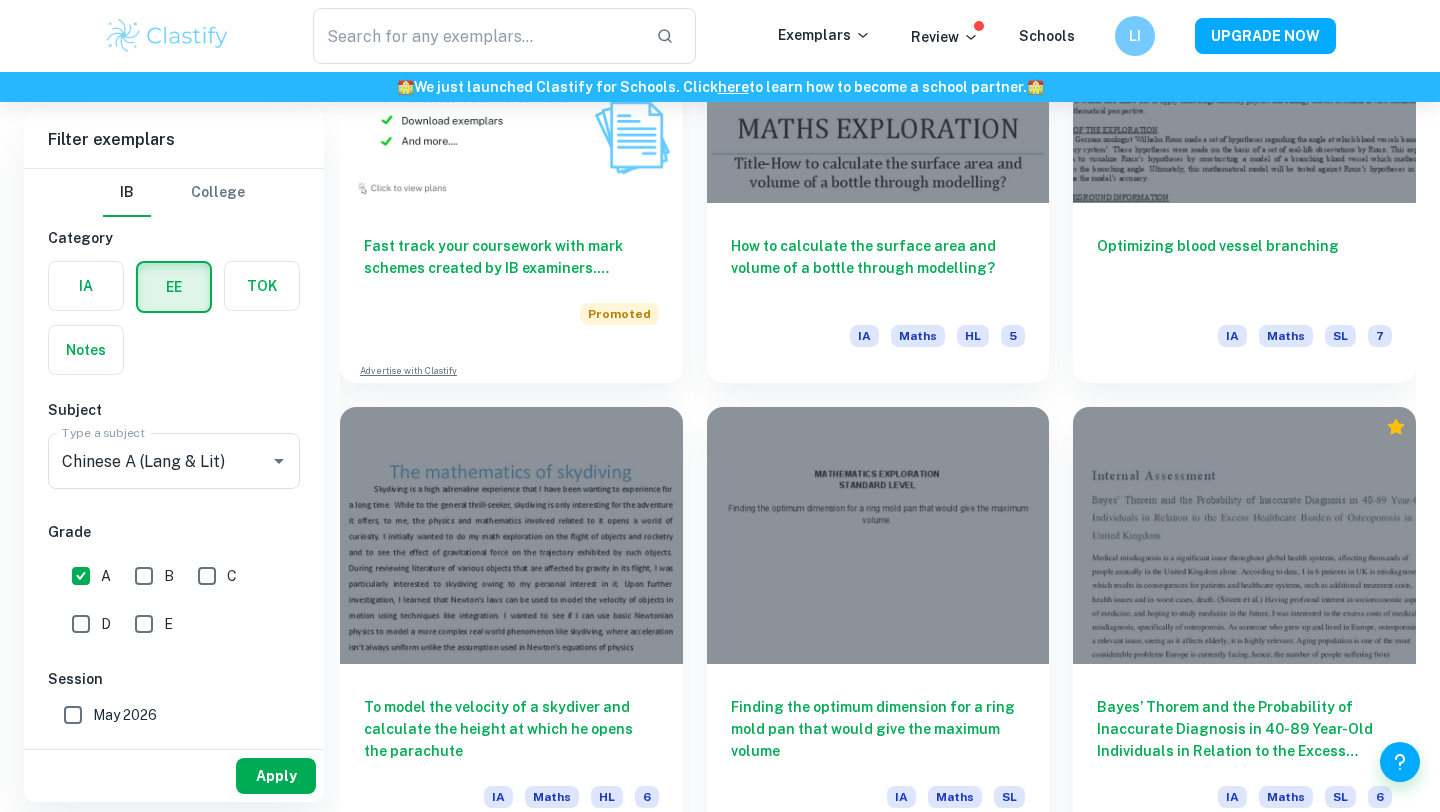 click on "Apply" at bounding box center [276, 776] 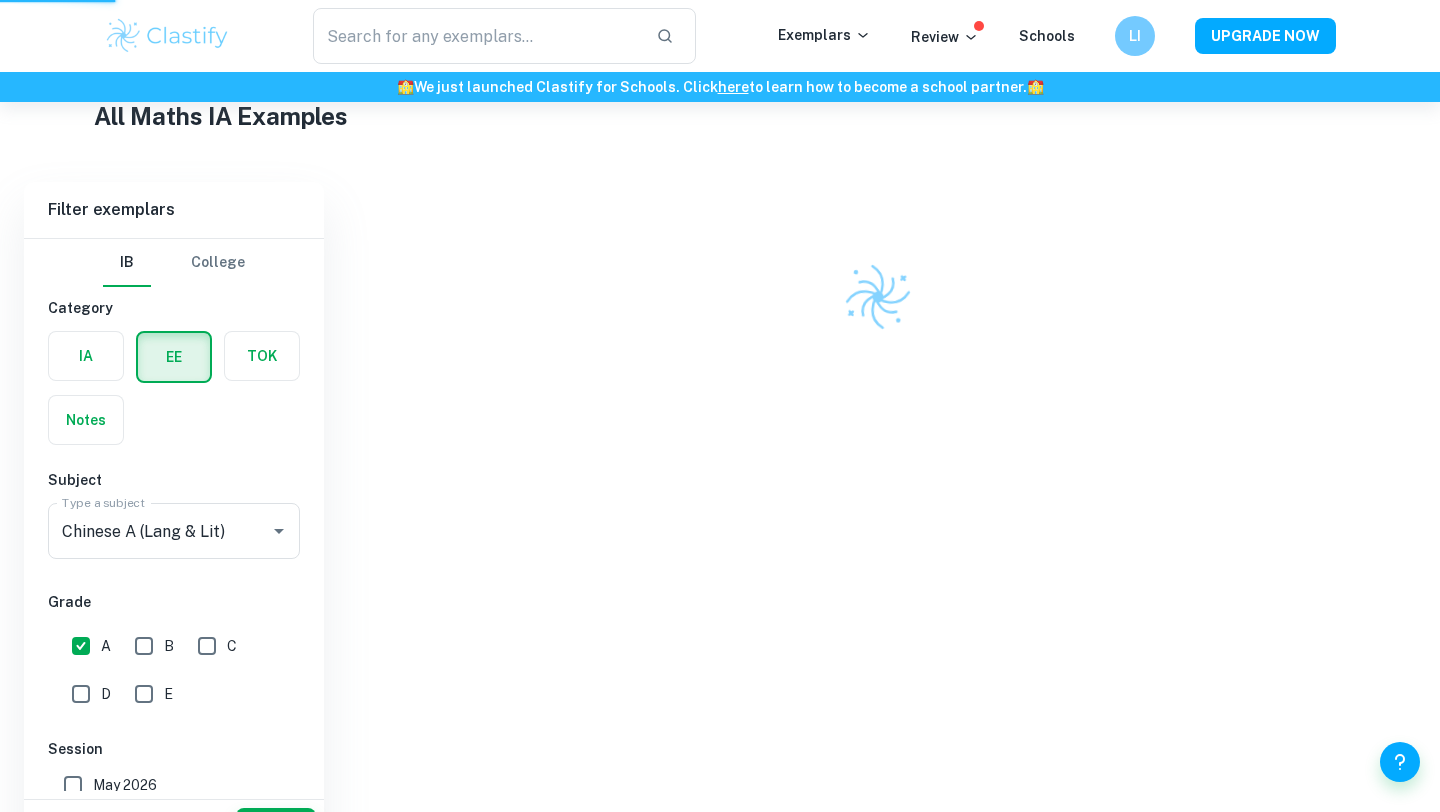 scroll, scrollTop: 422, scrollLeft: 0, axis: vertical 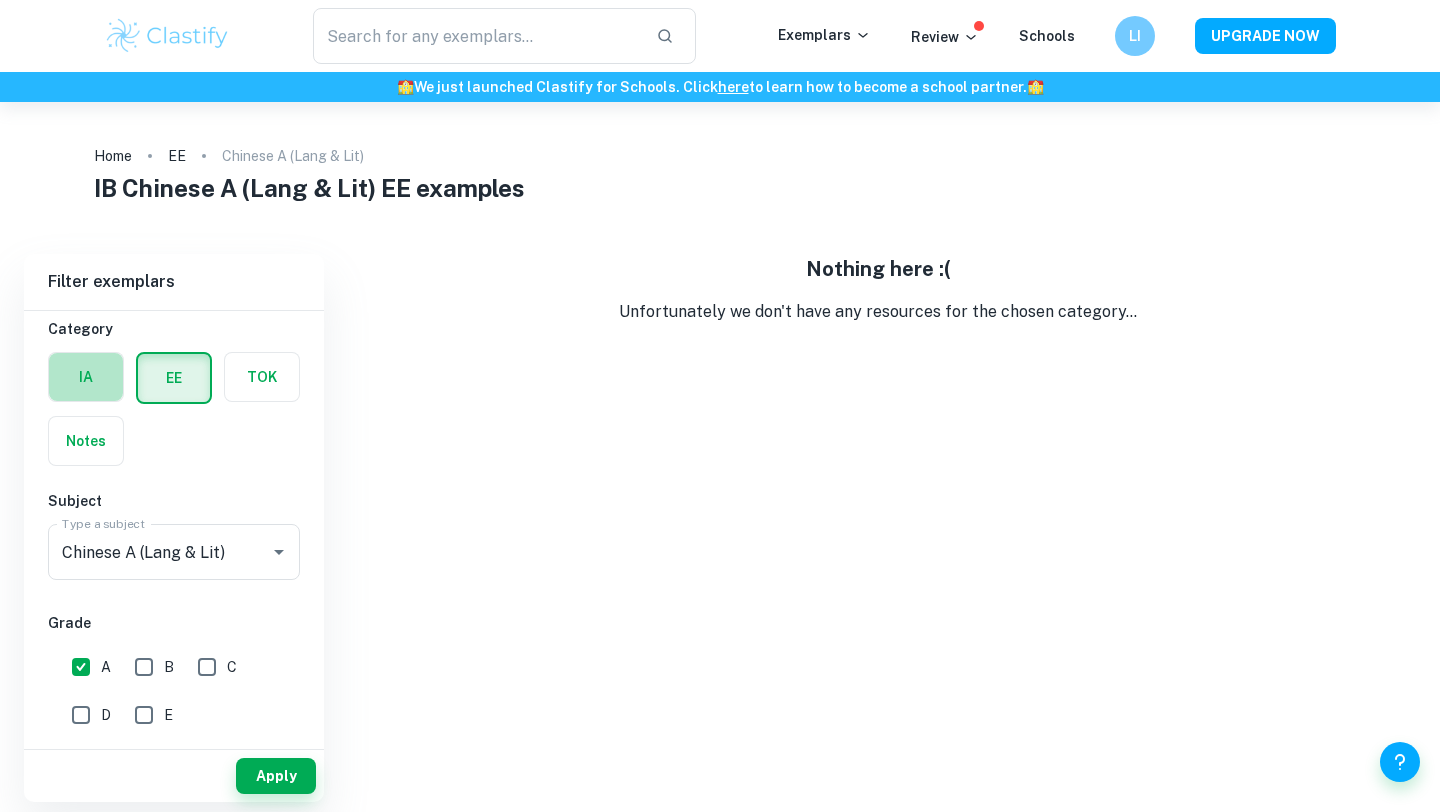 click at bounding box center (86, 377) 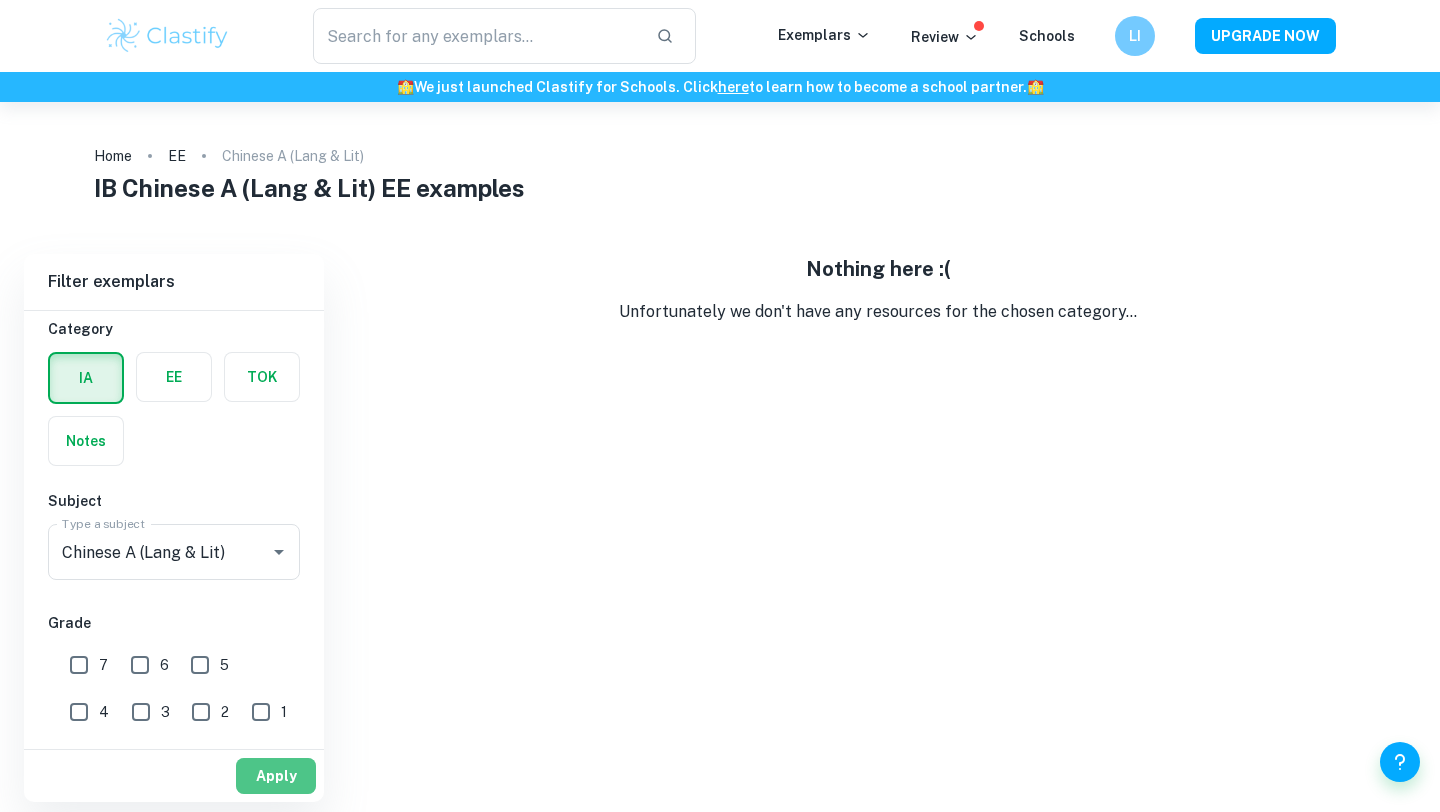 click on "Apply" at bounding box center (276, 776) 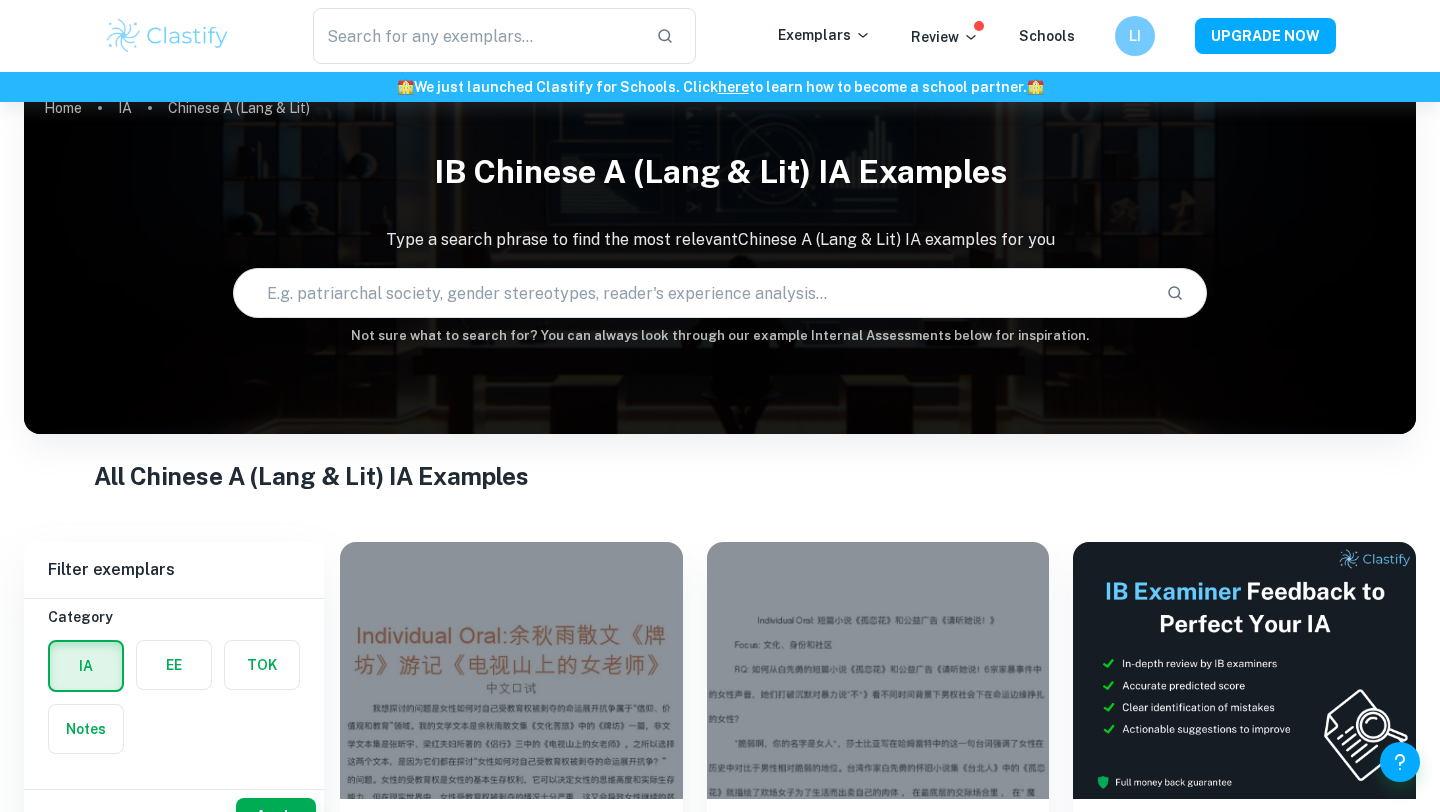 scroll, scrollTop: 201, scrollLeft: 0, axis: vertical 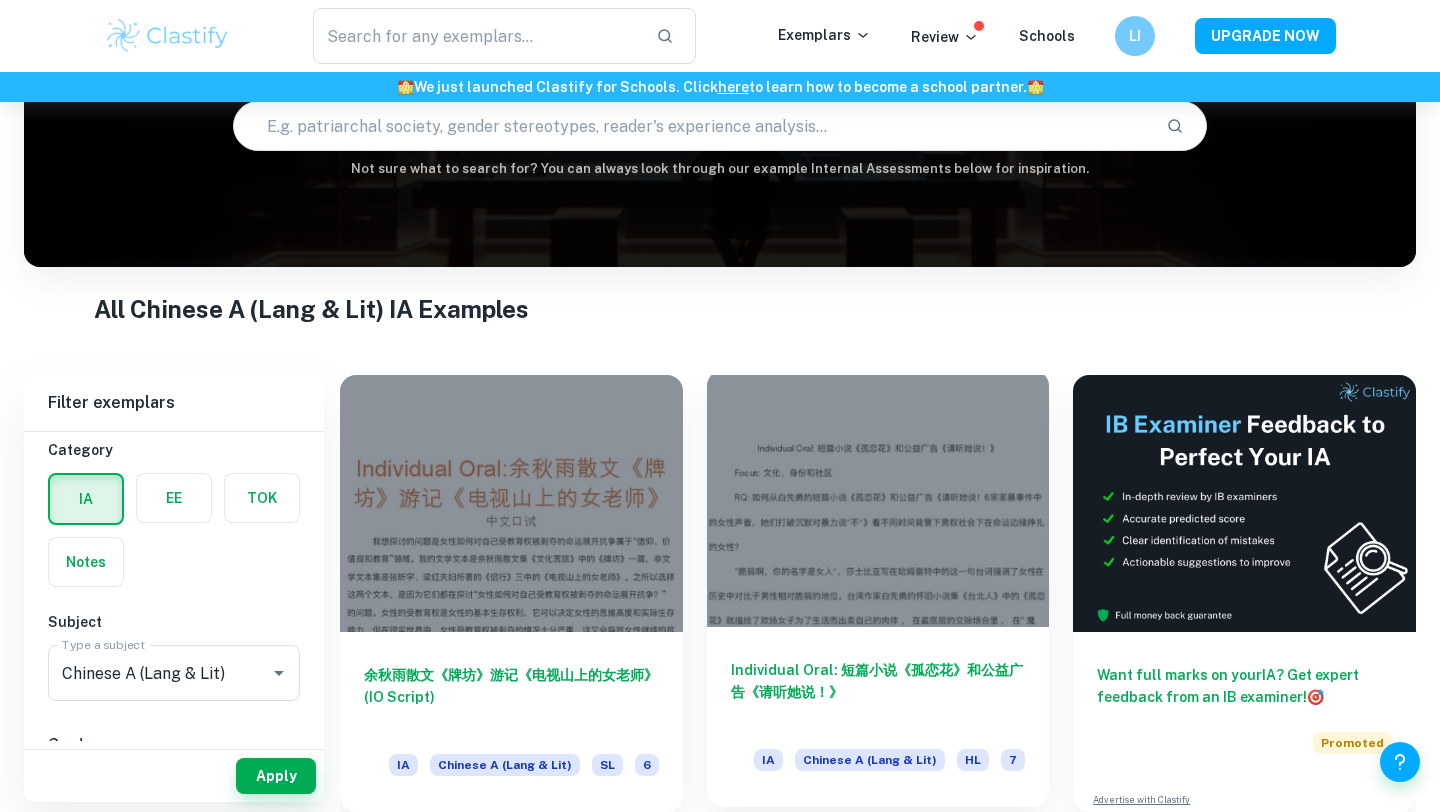 click at bounding box center (878, 498) 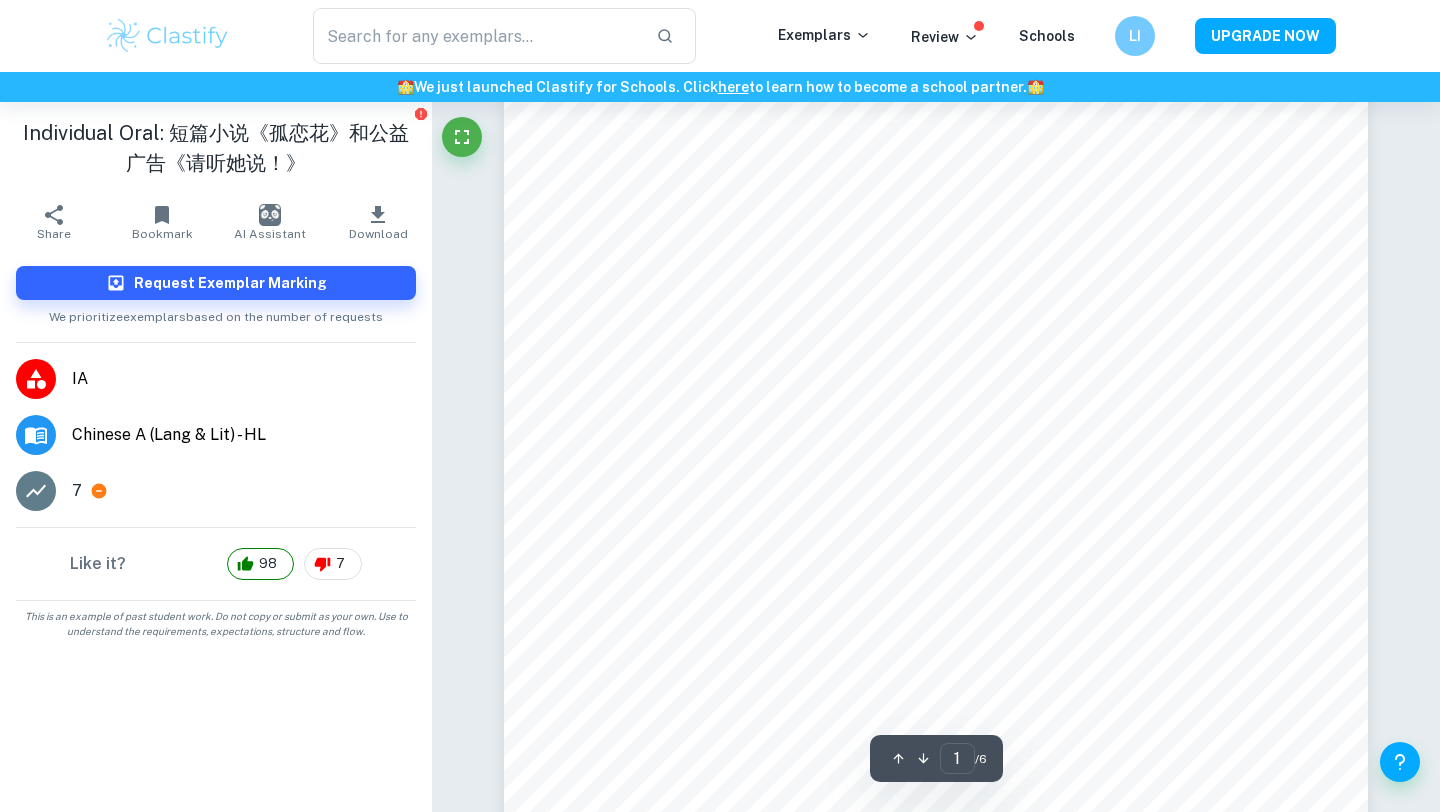 scroll, scrollTop: 112, scrollLeft: 0, axis: vertical 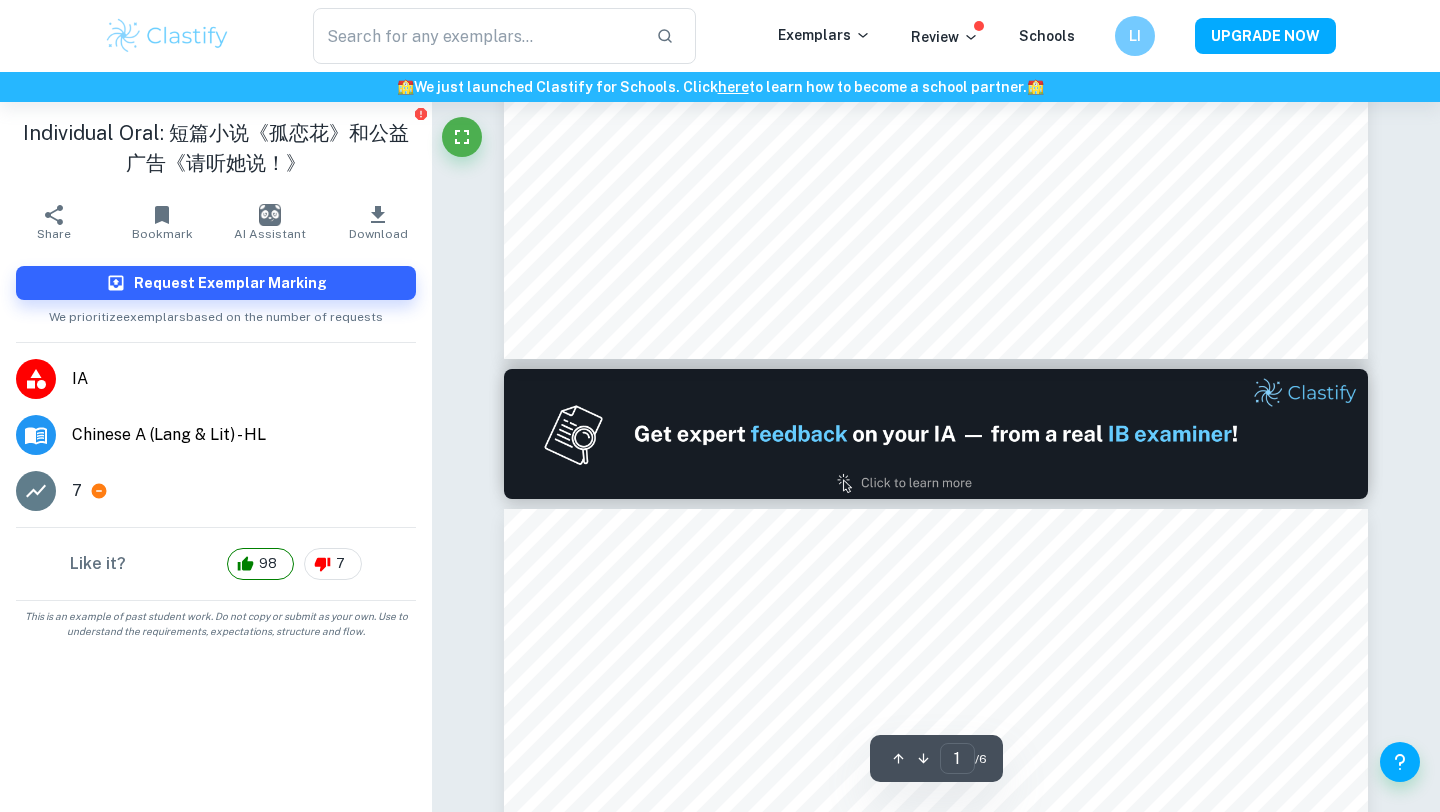 type on "2" 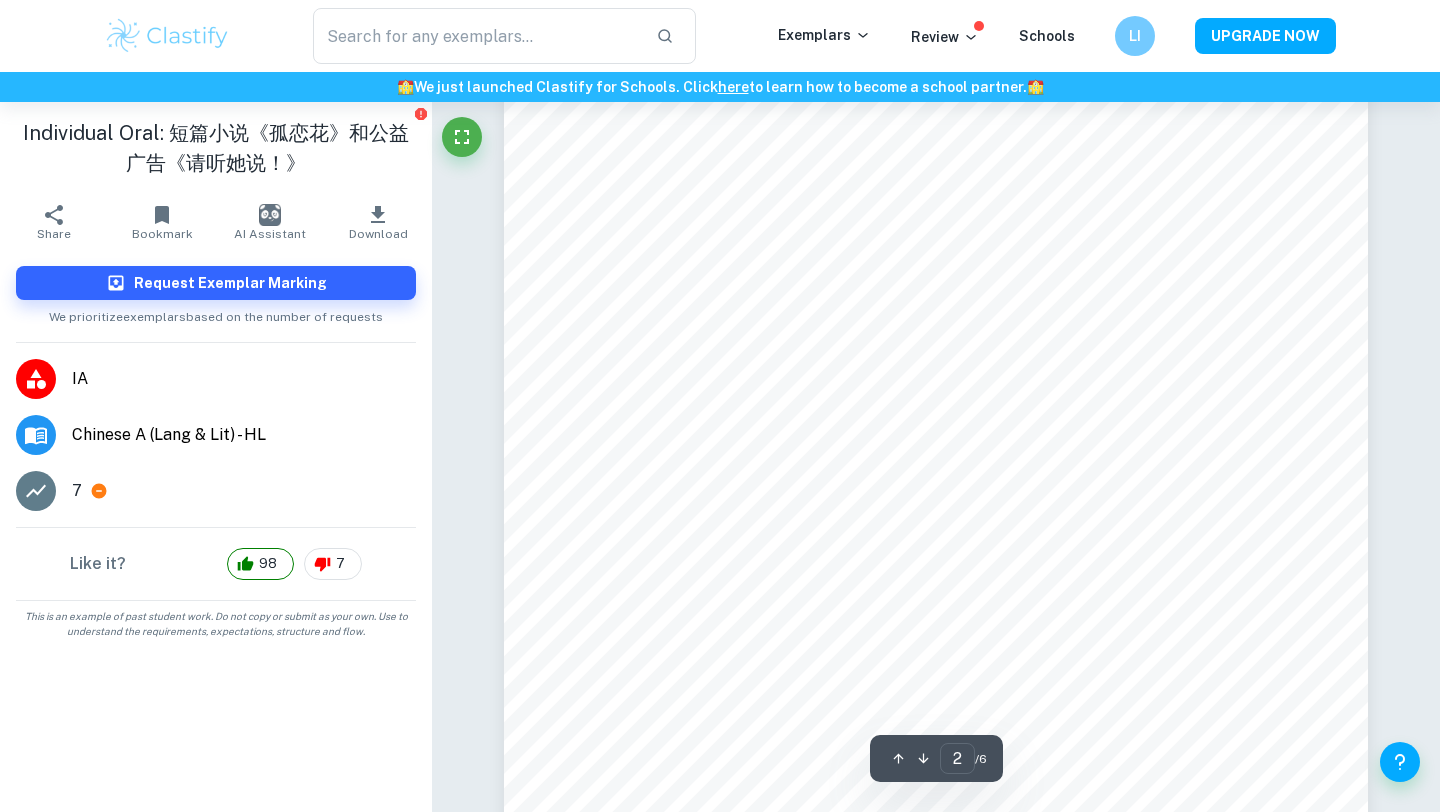 scroll, scrollTop: 1467, scrollLeft: 0, axis: vertical 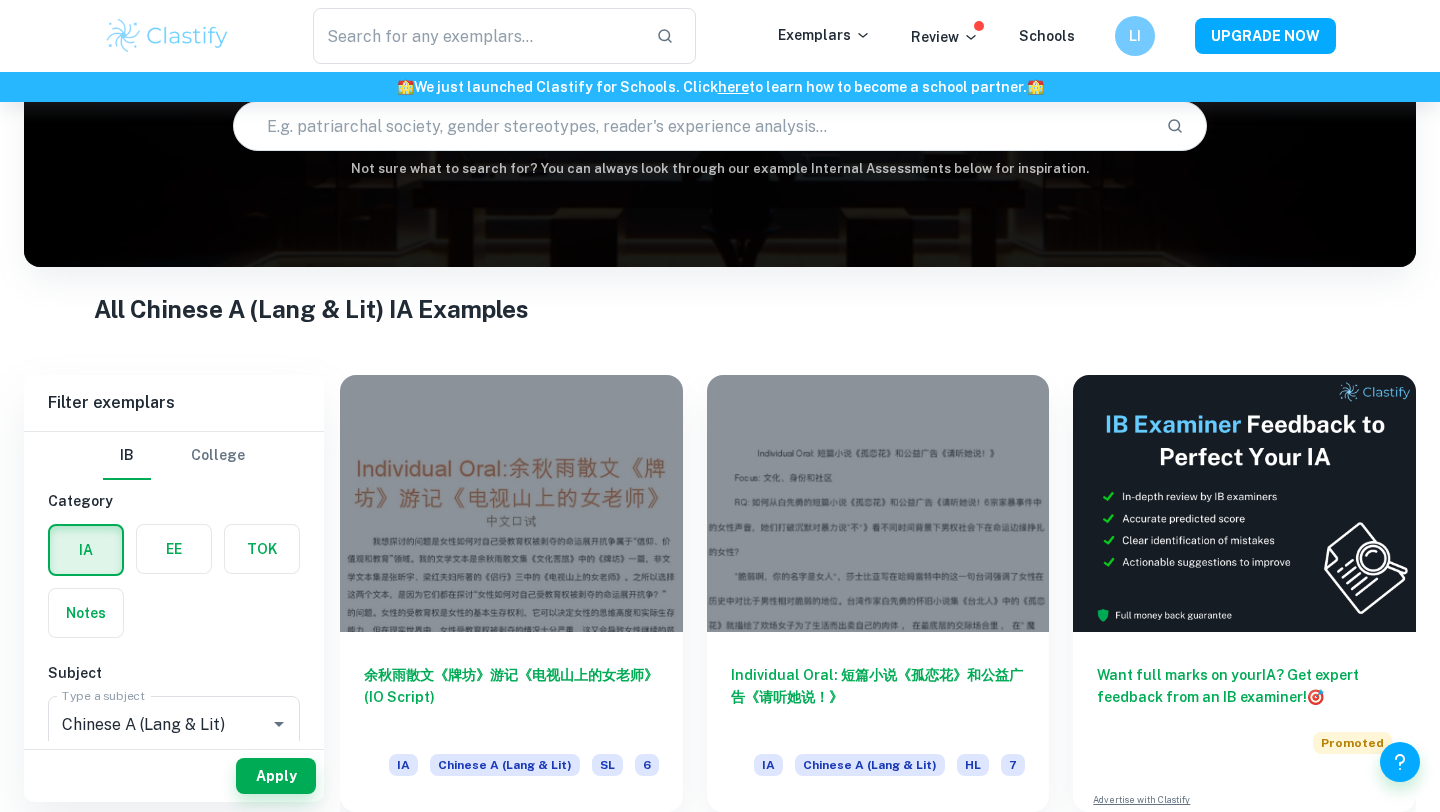 click at bounding box center [262, 549] 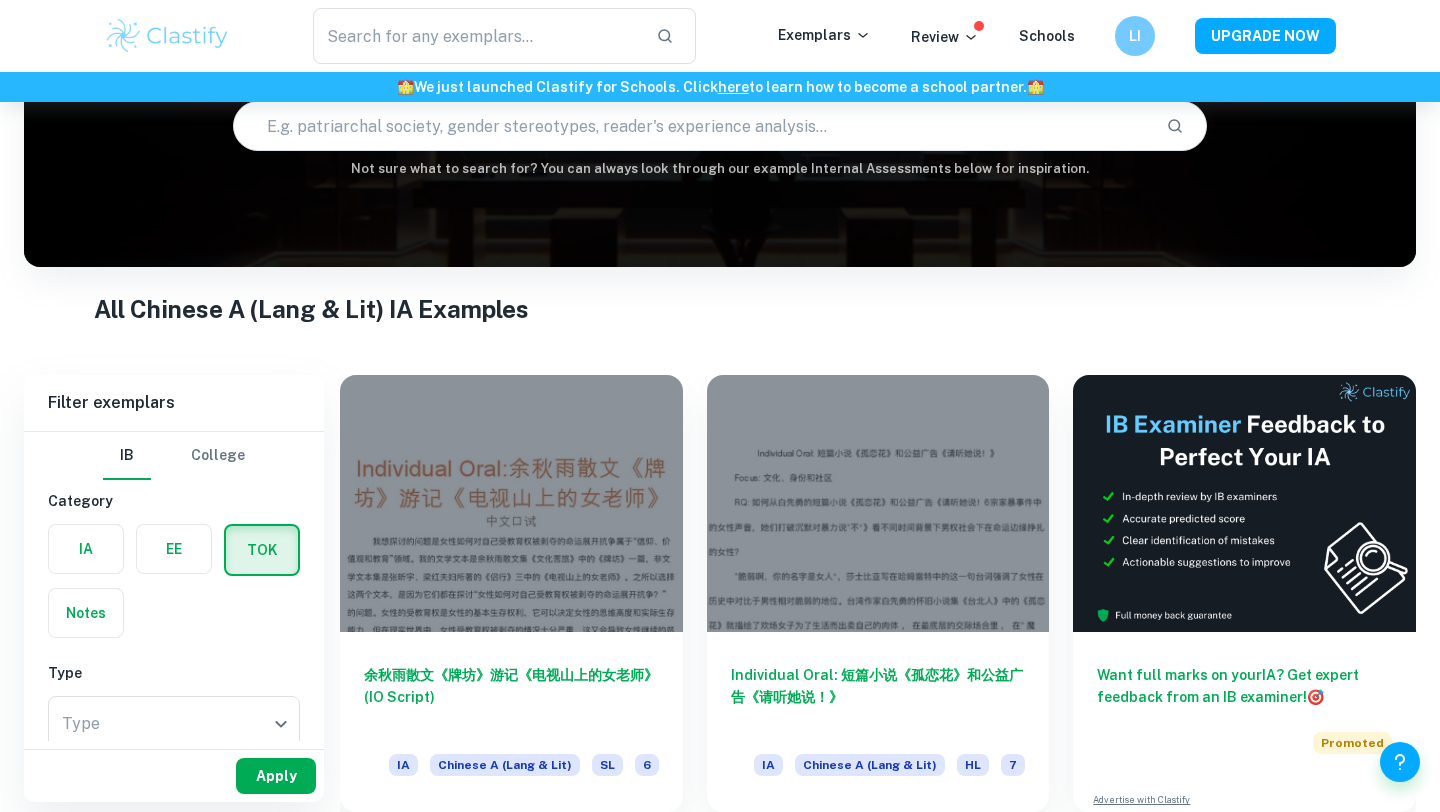 click on "Apply" at bounding box center (276, 776) 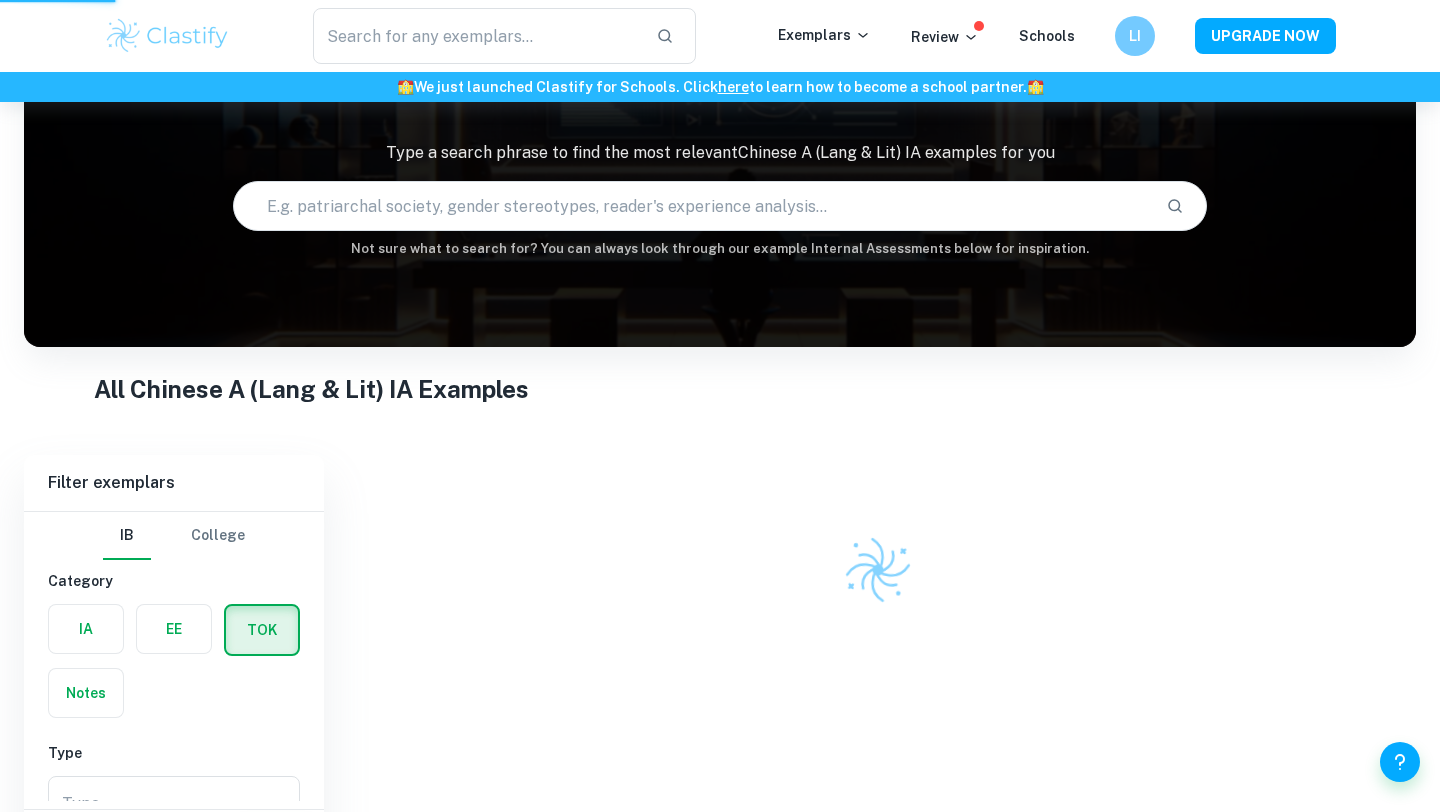 scroll, scrollTop: 102, scrollLeft: 0, axis: vertical 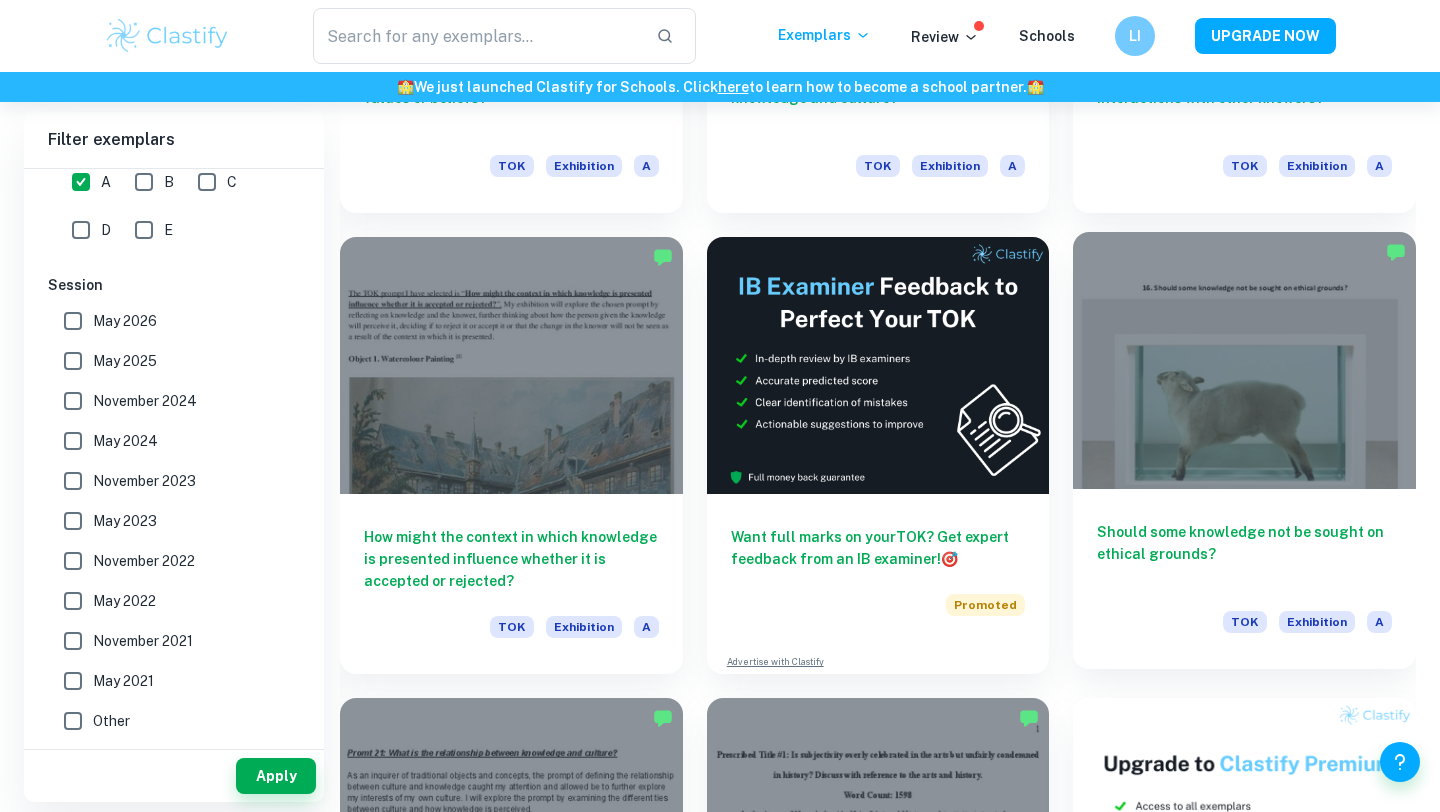 click at bounding box center (1244, 360) 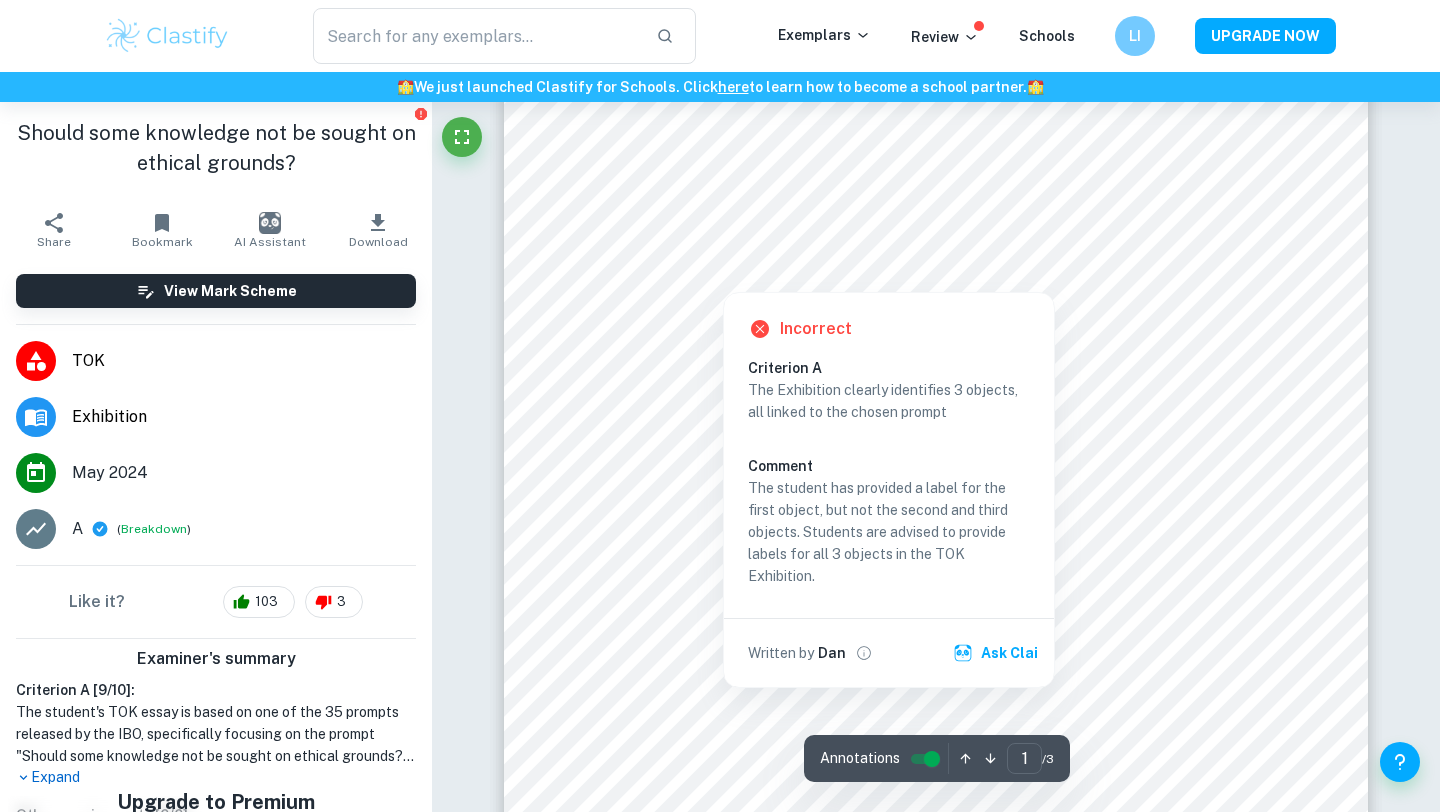 scroll, scrollTop: 484, scrollLeft: 0, axis: vertical 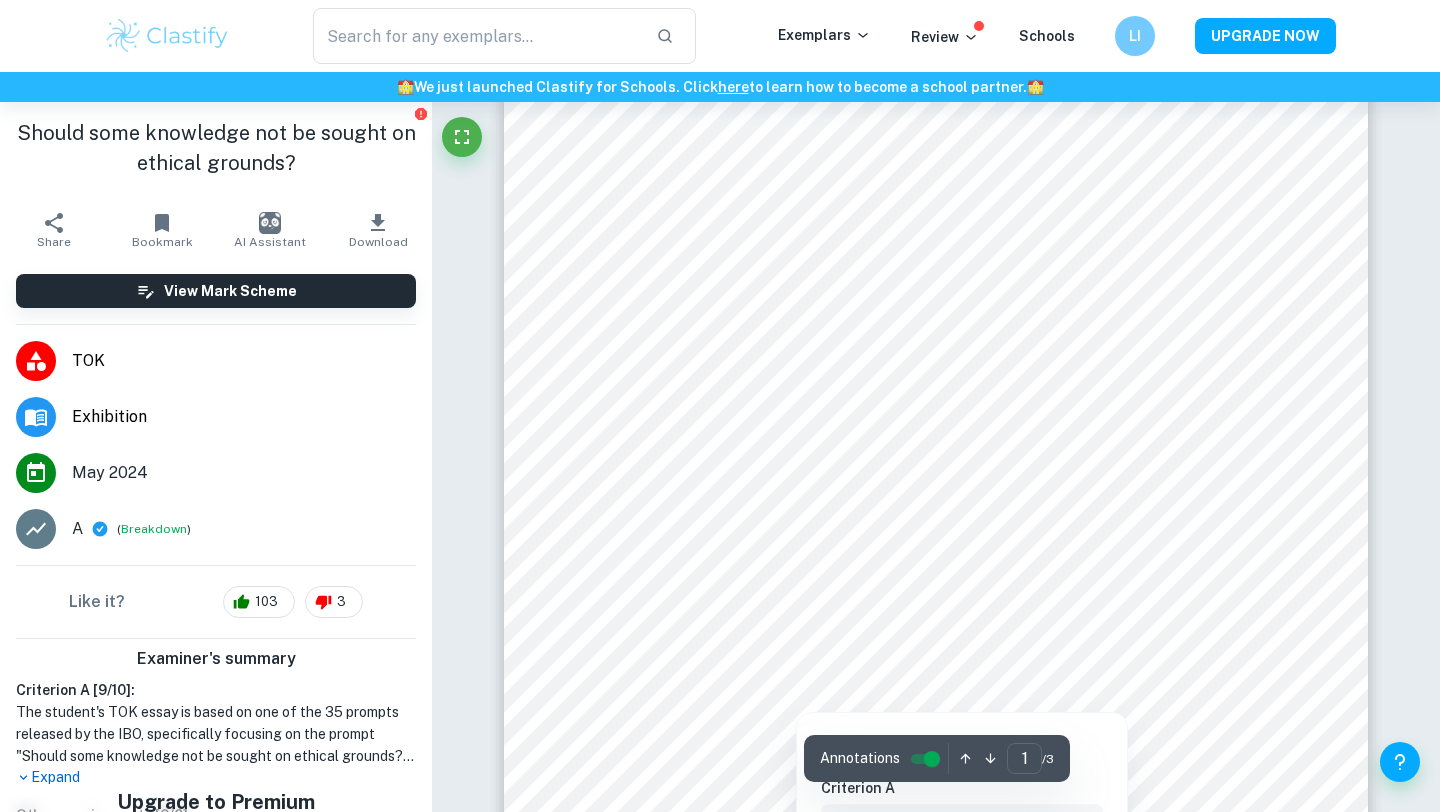click at bounding box center [894, 571] 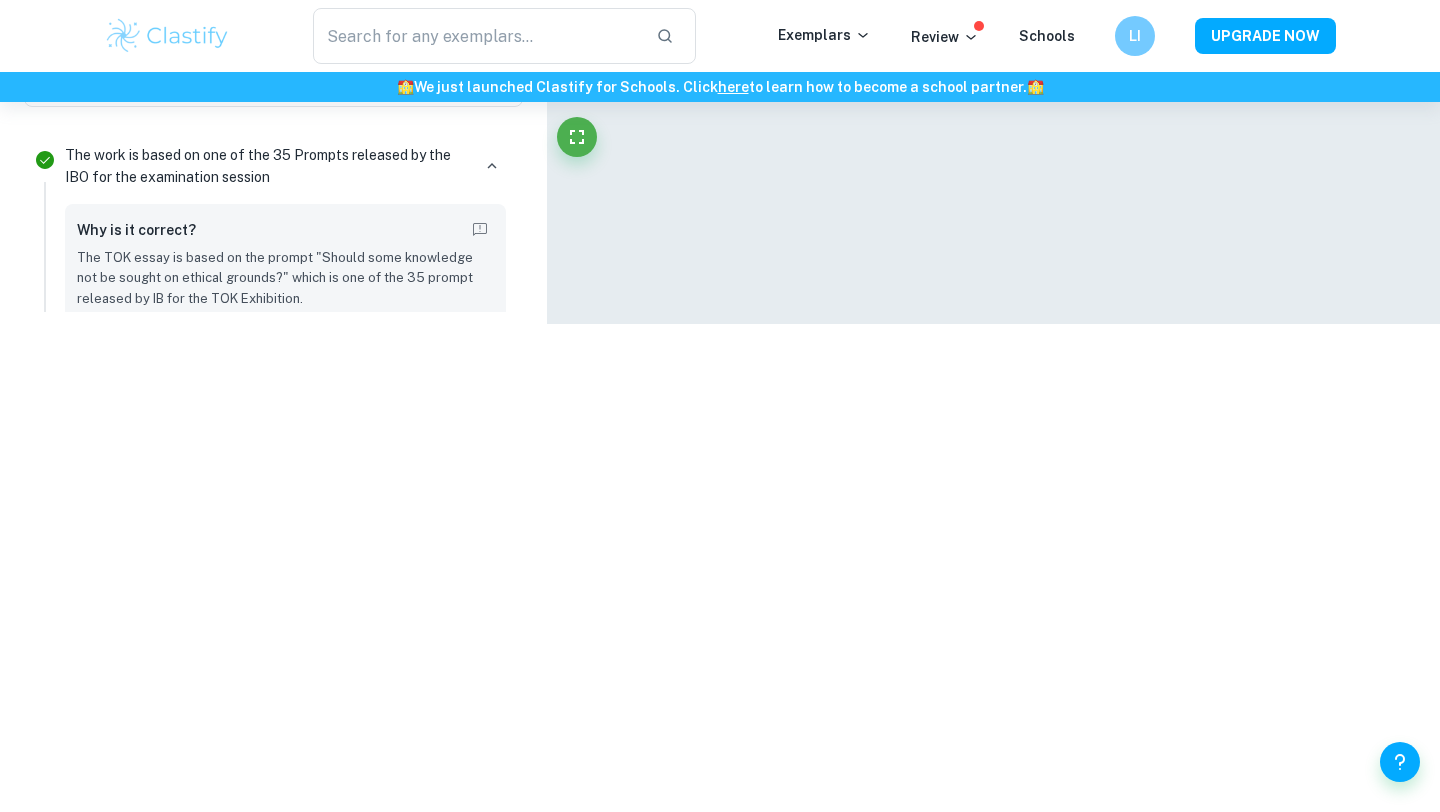 scroll, scrollTop: 627, scrollLeft: 0, axis: vertical 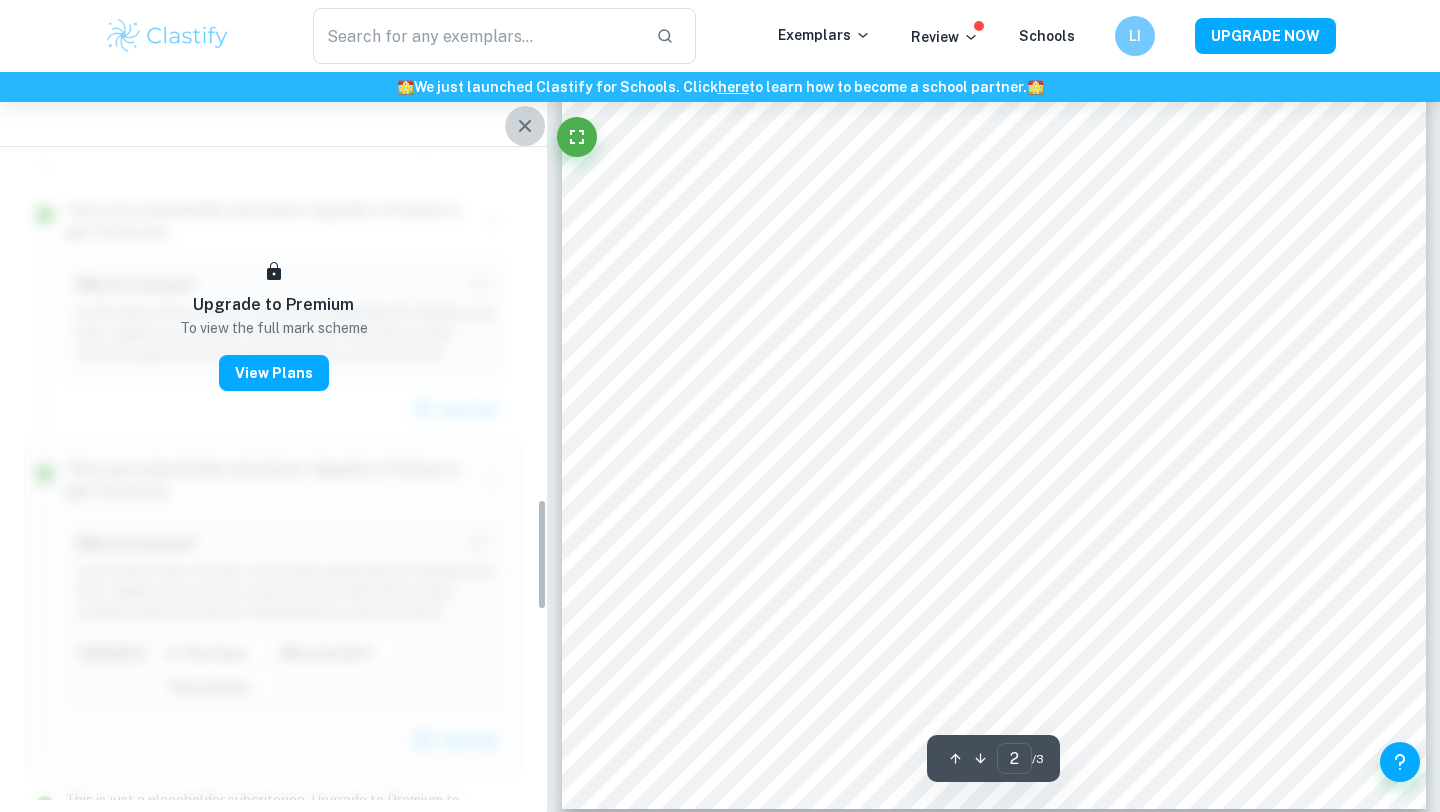 click 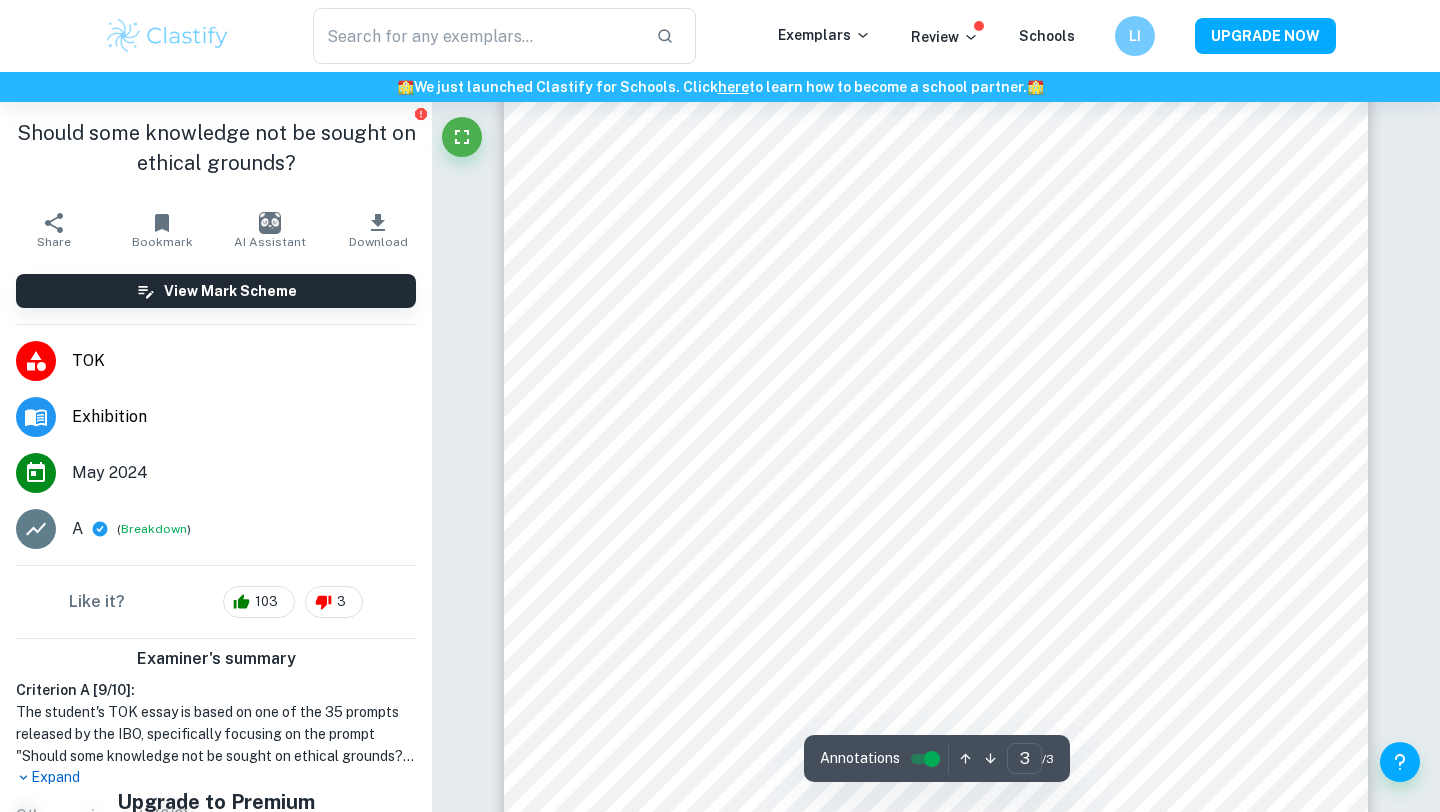 scroll, scrollTop: 3161, scrollLeft: 0, axis: vertical 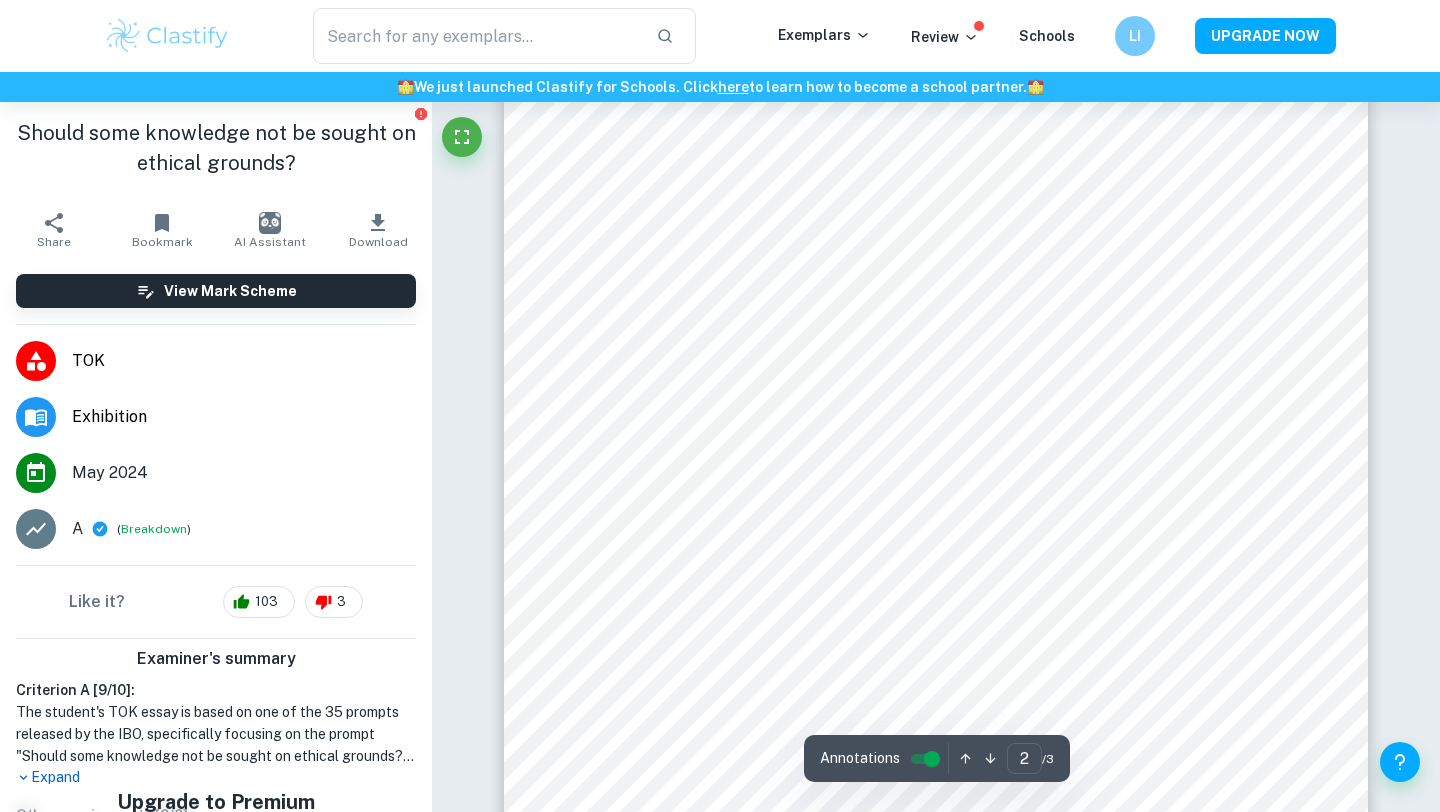 type on "1" 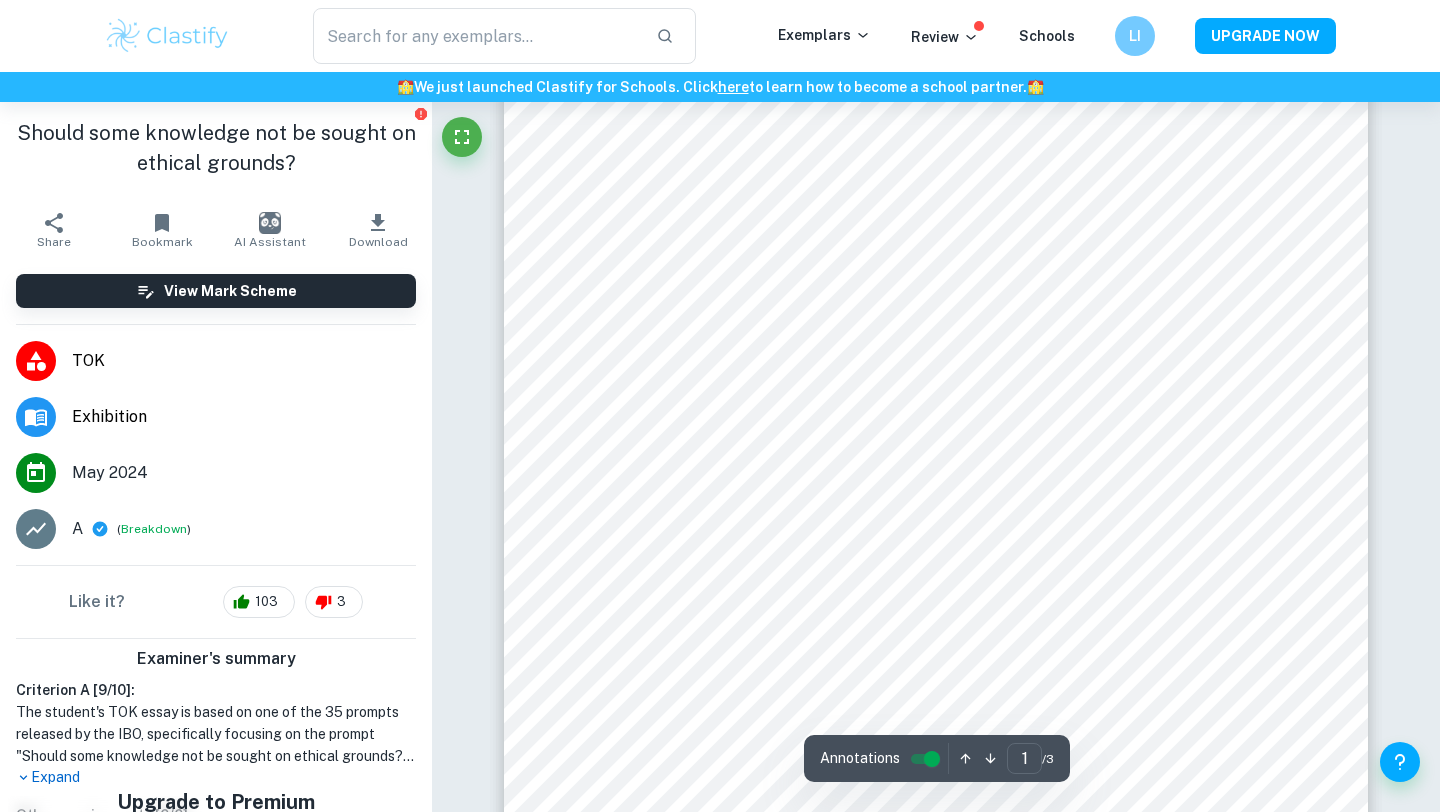 scroll, scrollTop: 0, scrollLeft: 0, axis: both 